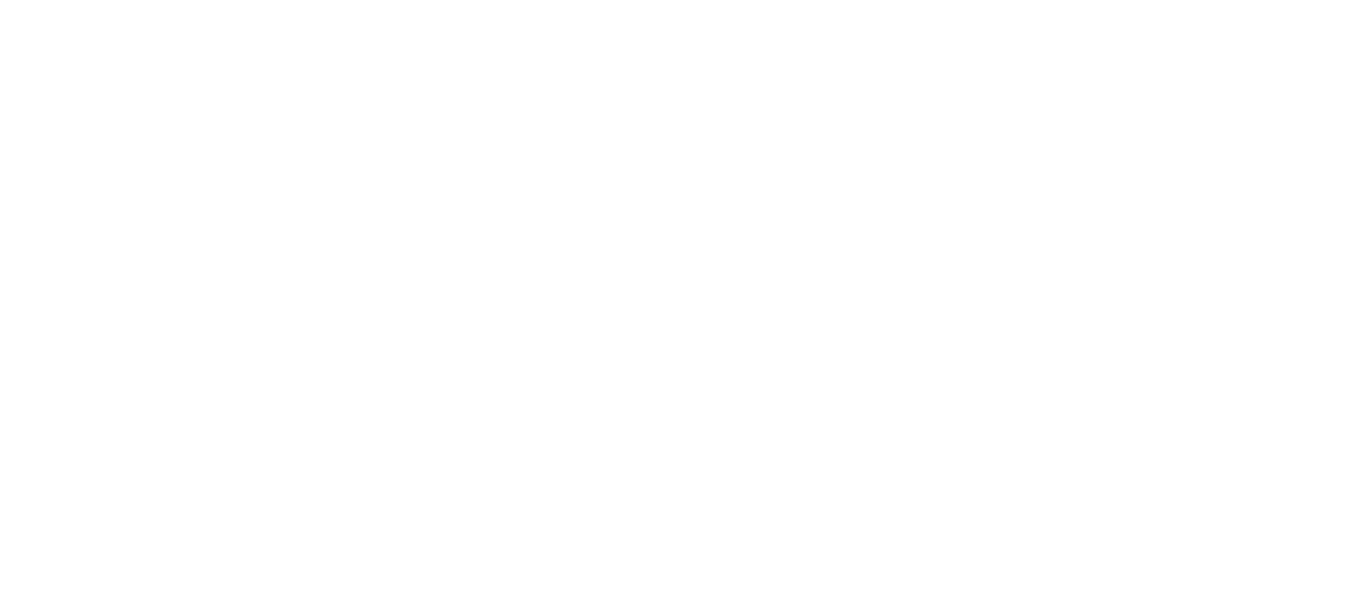 scroll, scrollTop: 0, scrollLeft: 0, axis: both 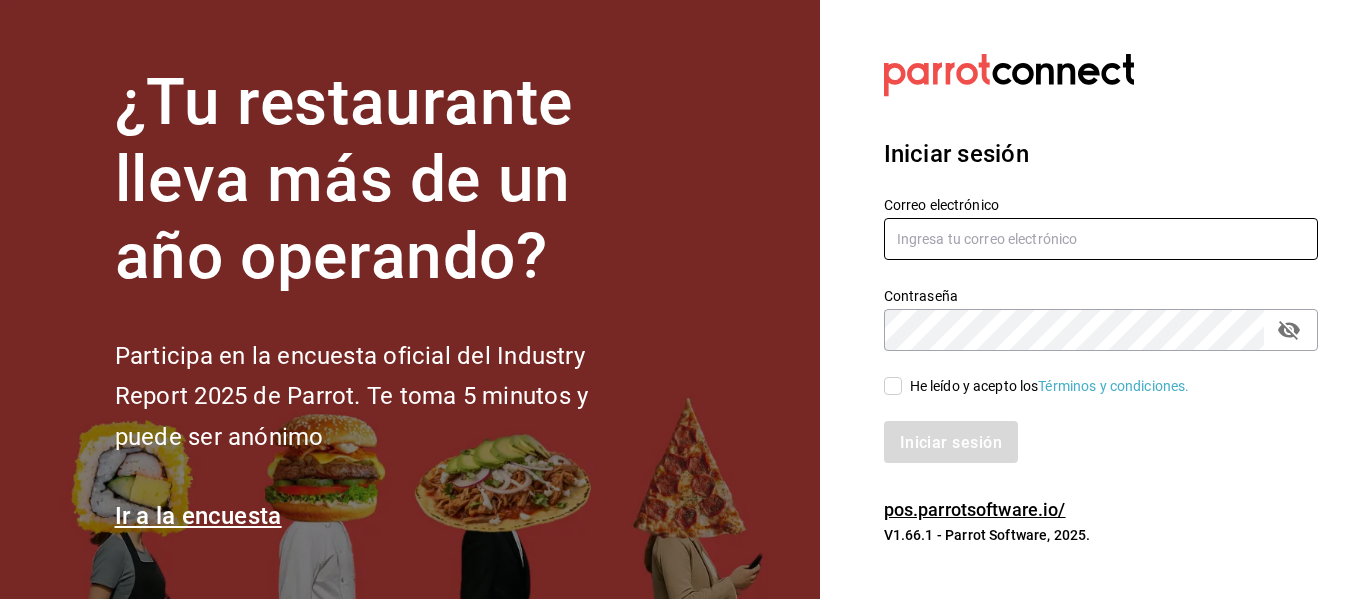 click at bounding box center [1101, 239] 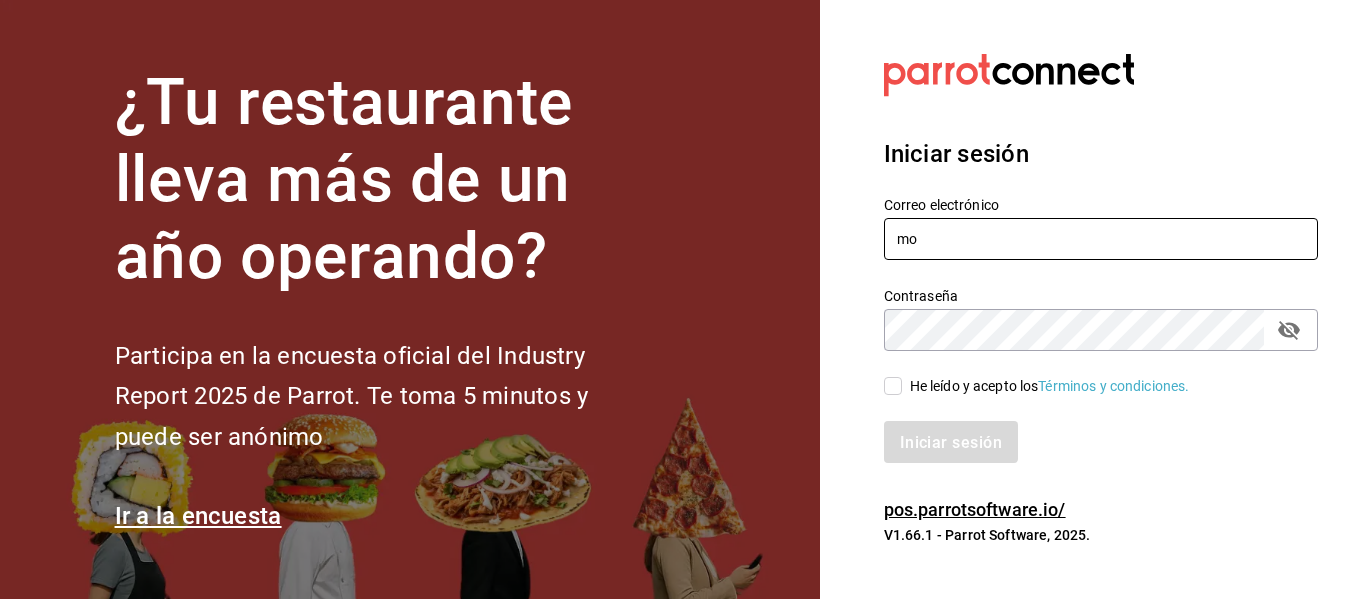 type on "mo" 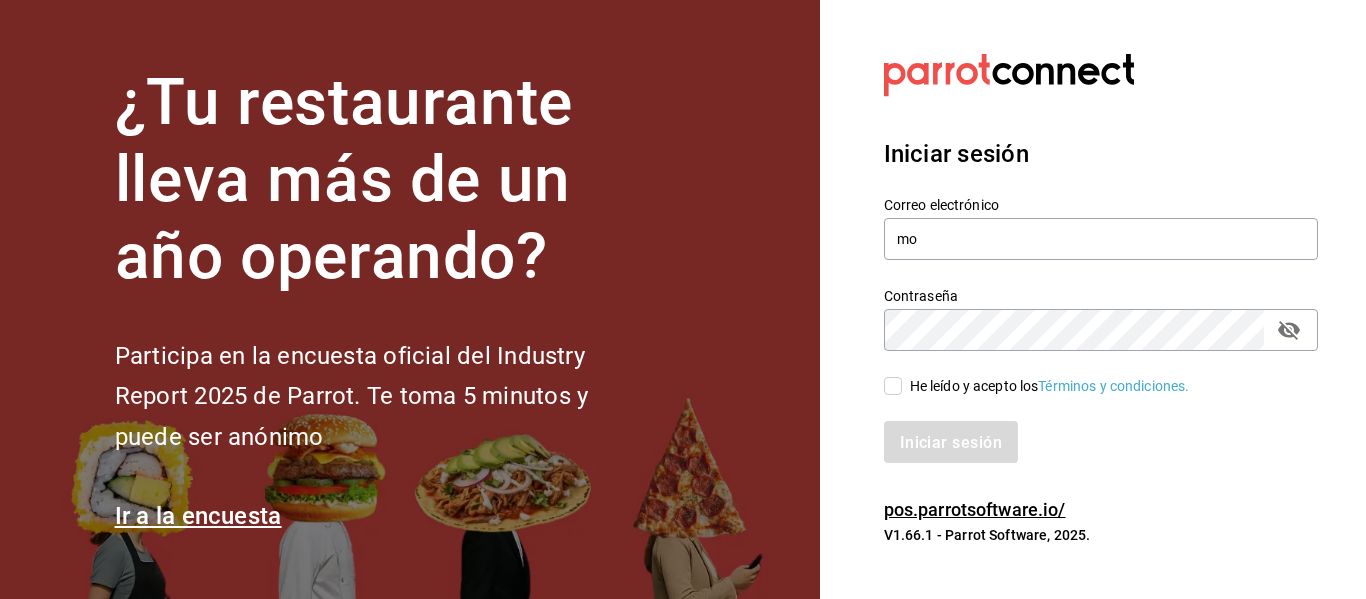 click on "Datos incorrectos. Verifica que tu Correo o Contraseña estén bien escritos. Iniciar sesión Correo electrónico [EMAIL] mo Contraseña Contraseña He leído y acepto los Términos y condiciones. Iniciar sesión pos.parrotsoftware.io/ V1.66.1 - Parrot Software, 2025." at bounding box center [1093, 299] 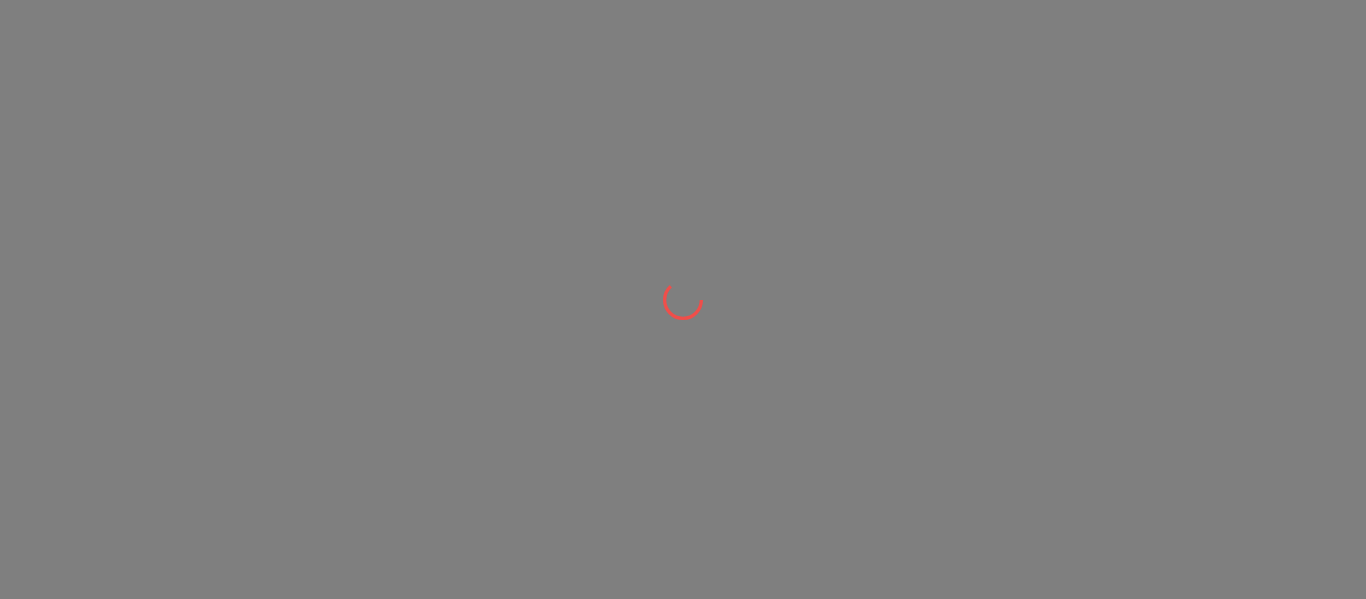 scroll, scrollTop: 0, scrollLeft: 0, axis: both 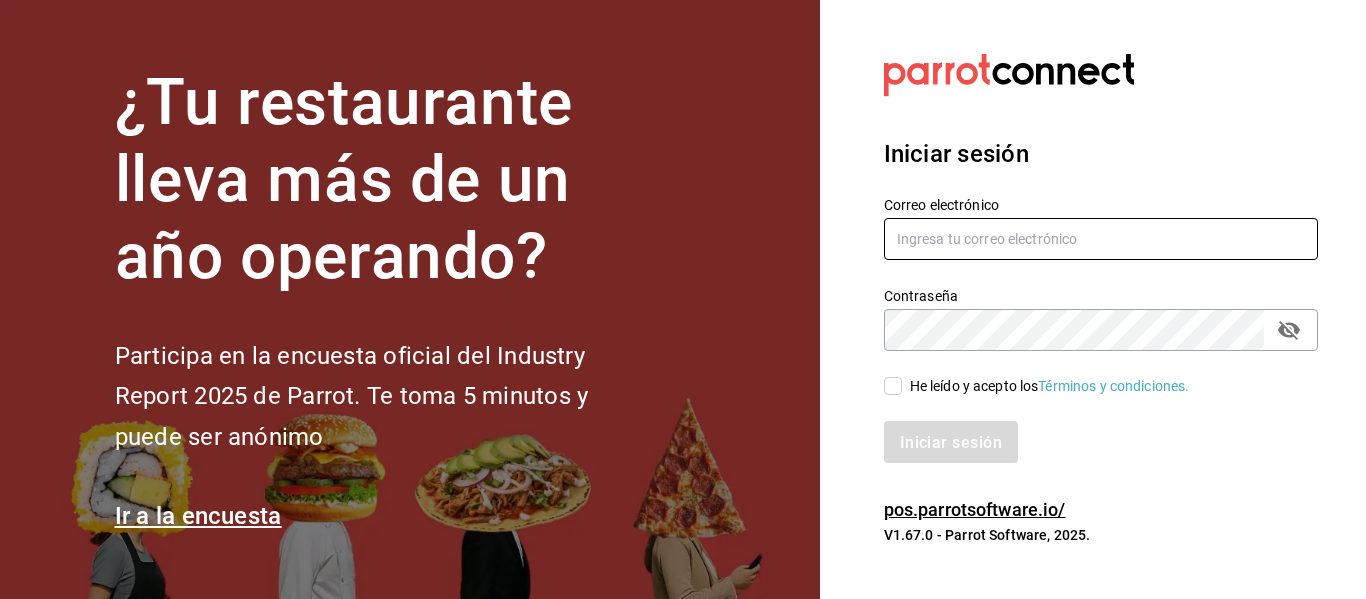 type on "[EMAIL]" 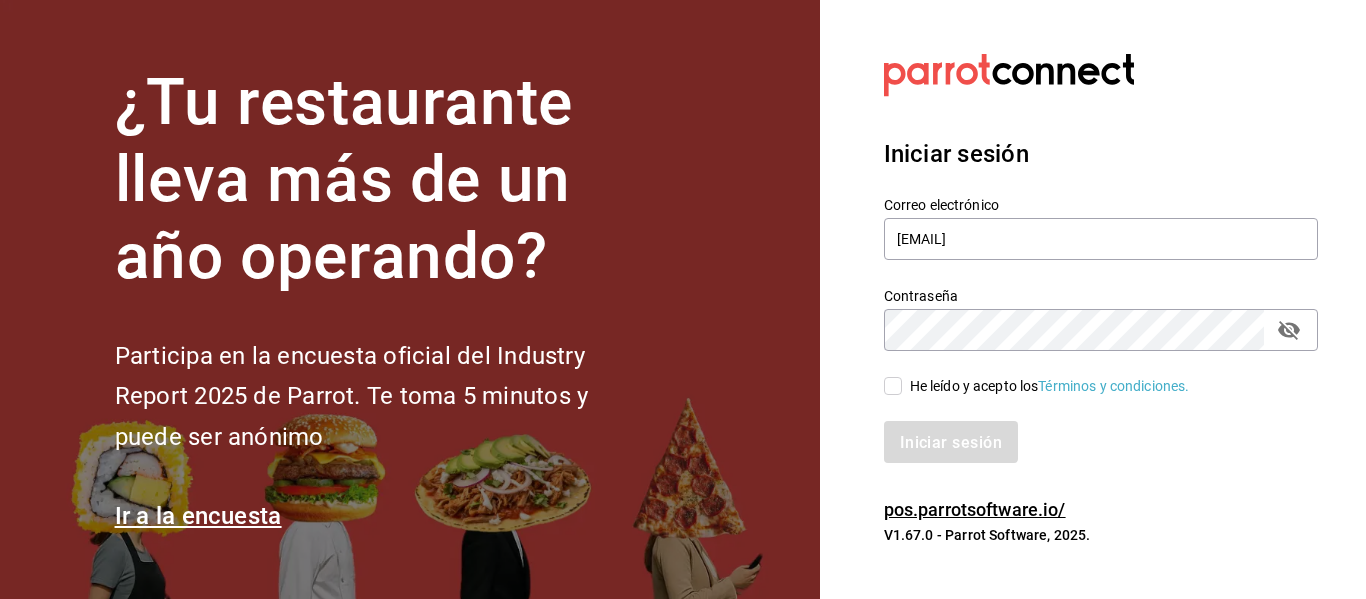 click on "He leído y acepto los  Términos y condiciones." at bounding box center (893, 386) 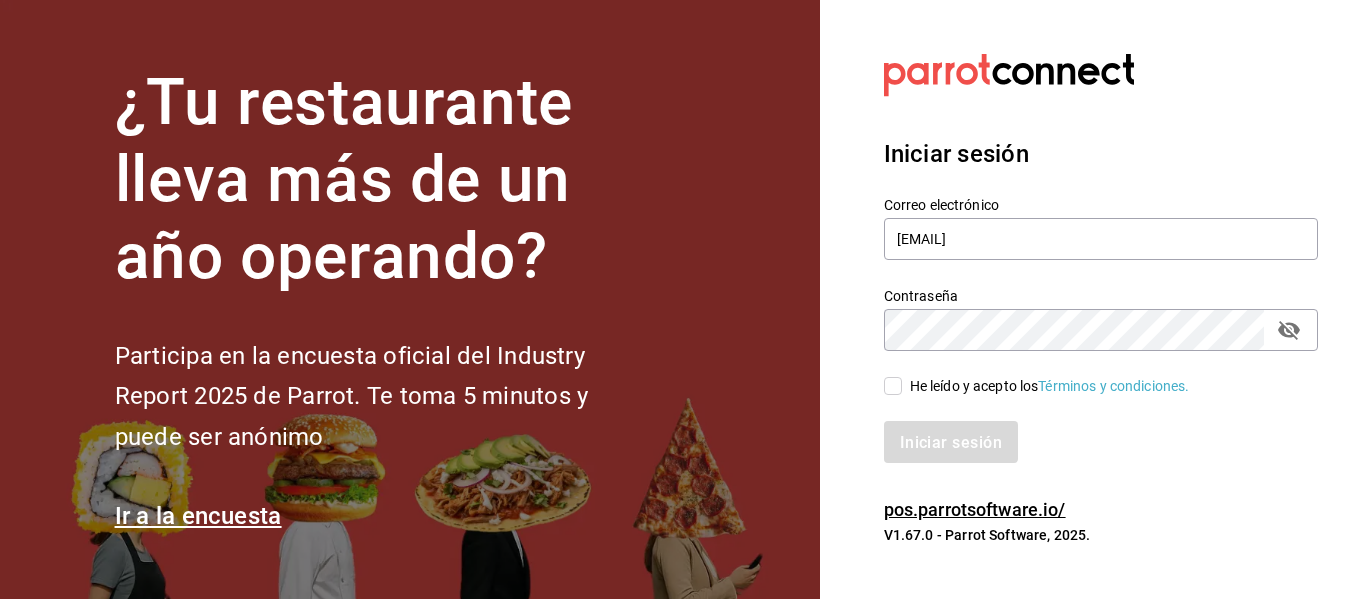 checkbox on "true" 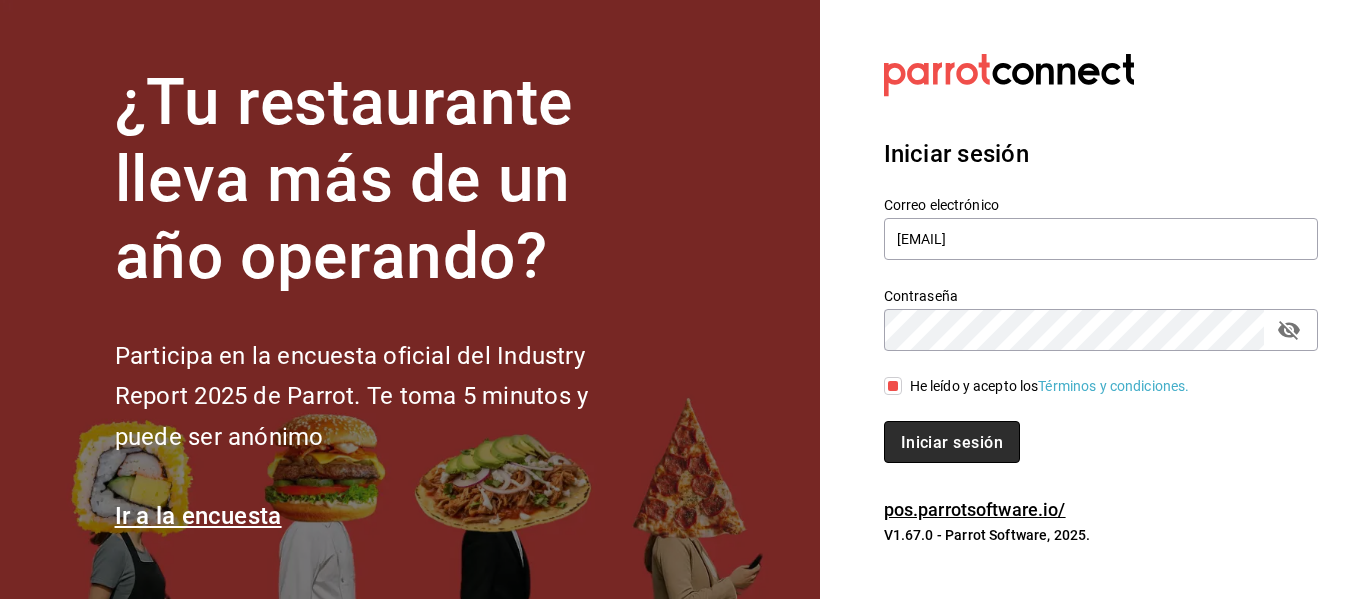 click on "Iniciar sesión" at bounding box center [952, 441] 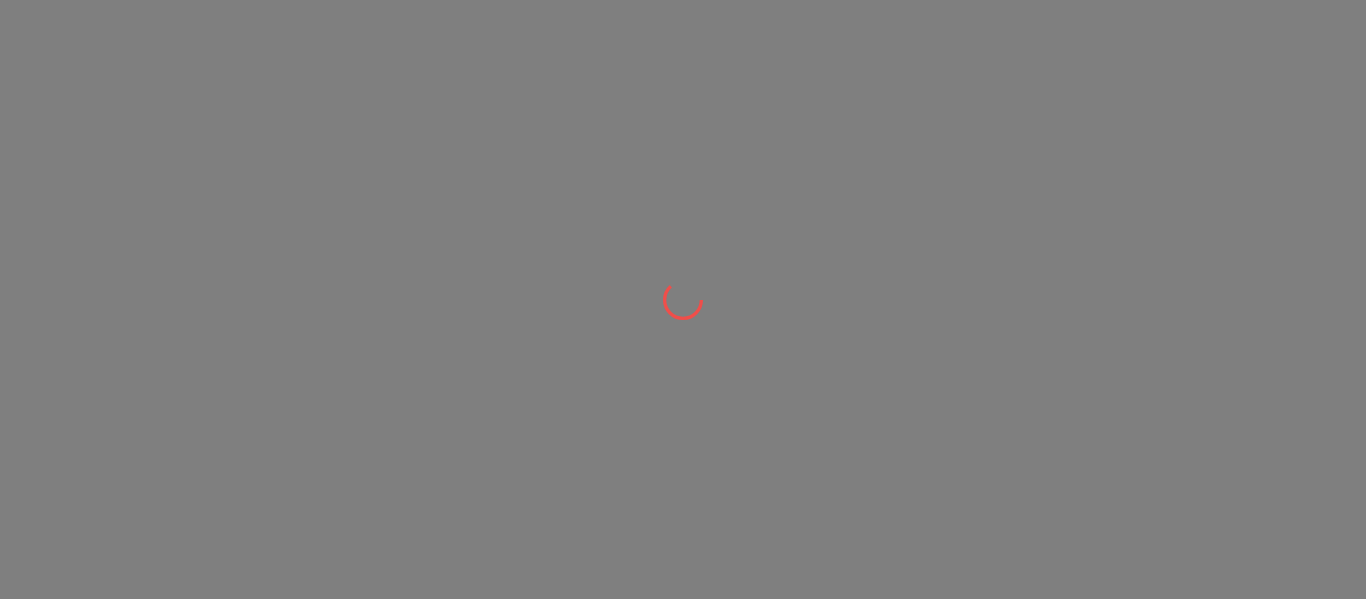scroll, scrollTop: 0, scrollLeft: 0, axis: both 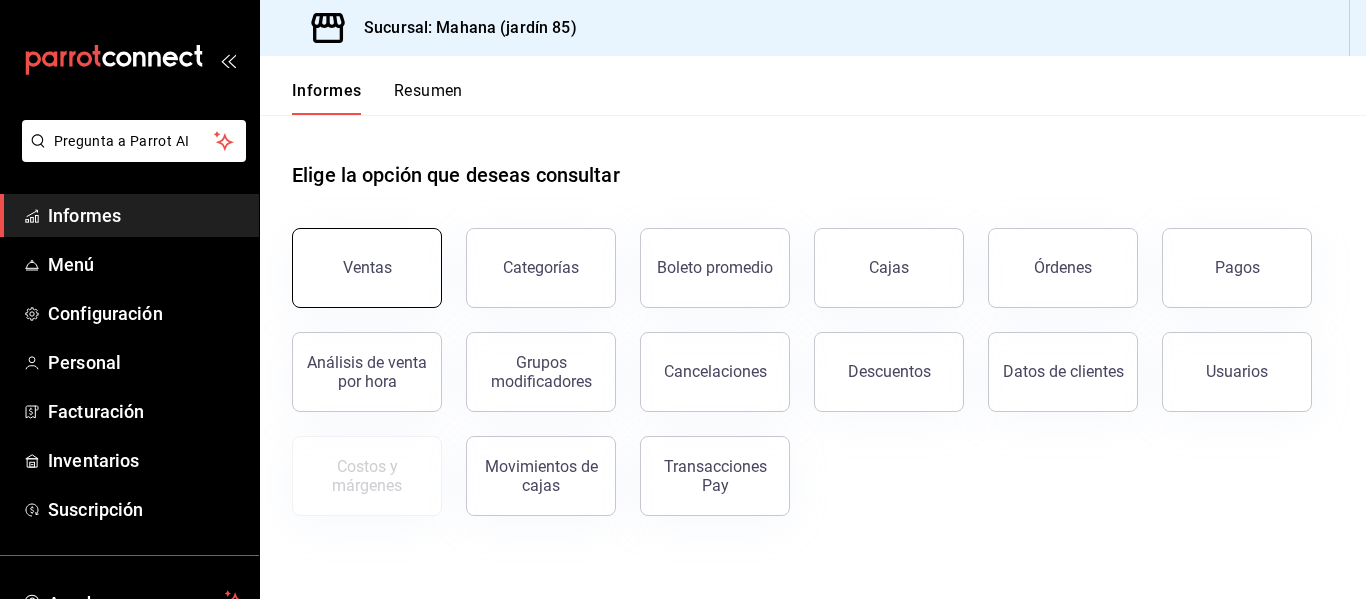 click on "Ventas" at bounding box center [367, 268] 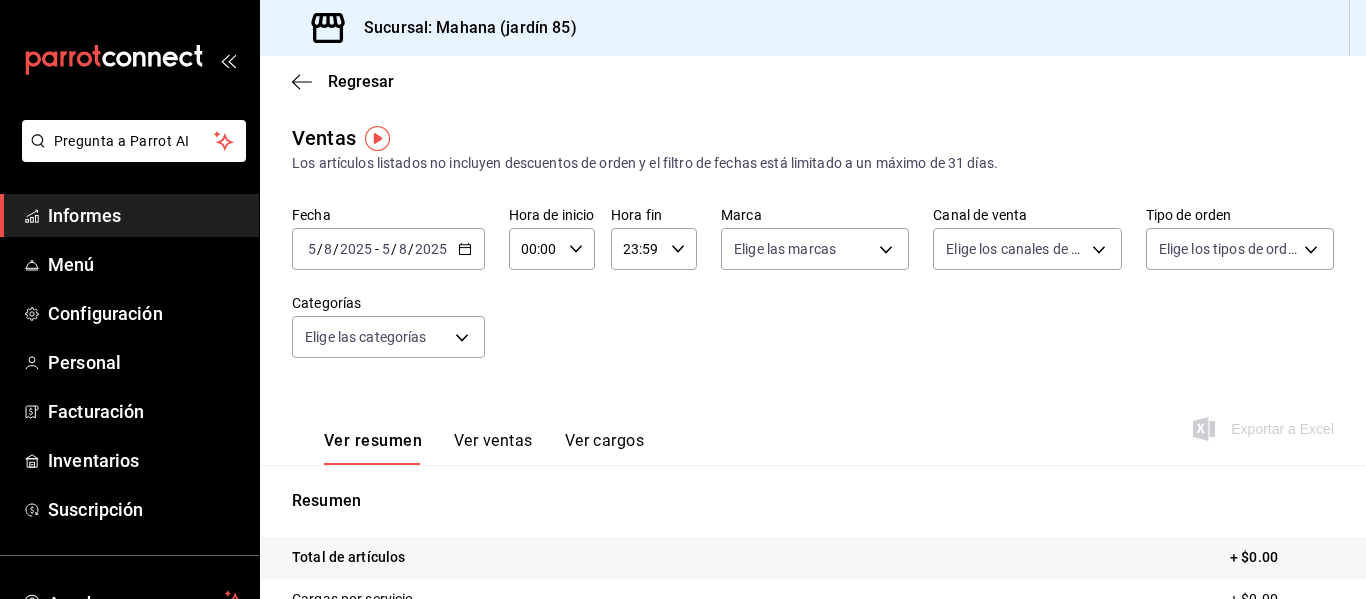 click 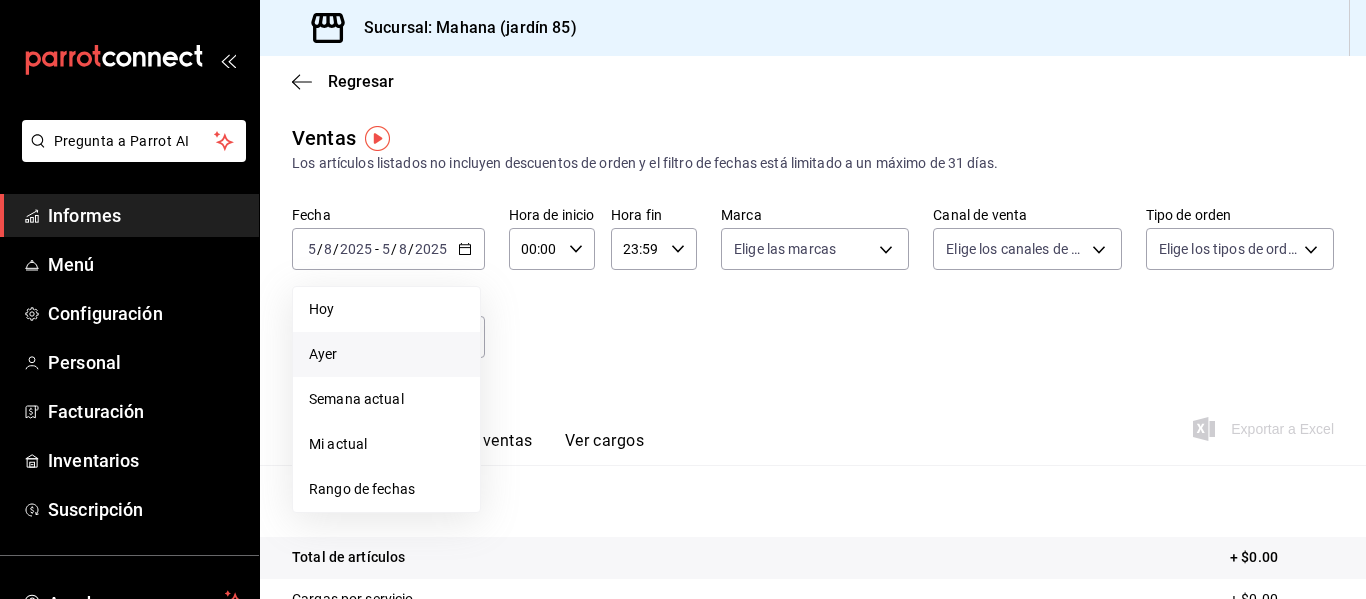 click on "Ayer" at bounding box center [386, 354] 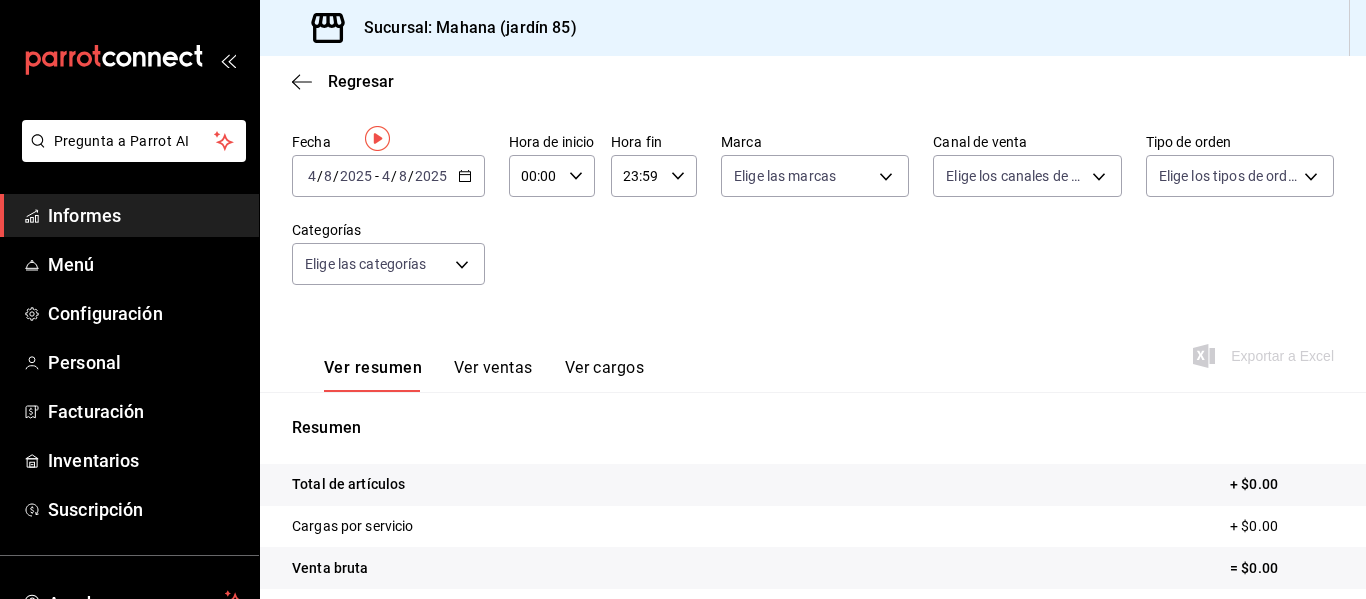 scroll, scrollTop: 0, scrollLeft: 0, axis: both 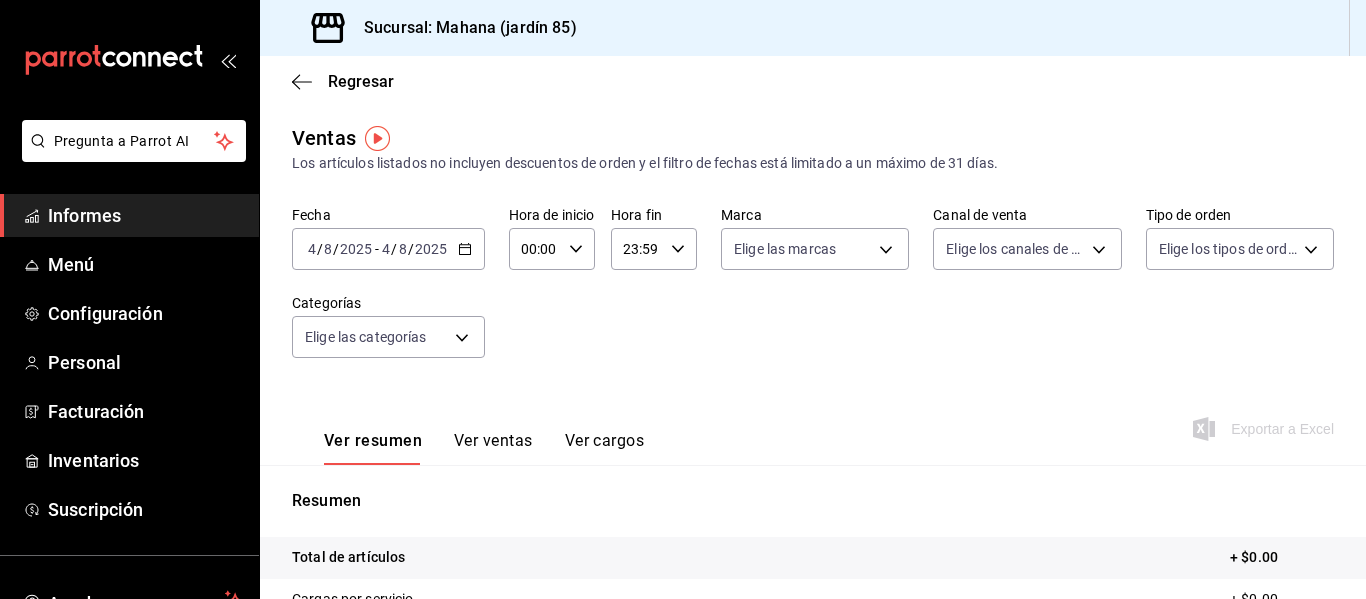 click on "2025-08-04 4 / 8 / 2025 - 2025-08-04 4 / 8 / 2025" at bounding box center [388, 249] 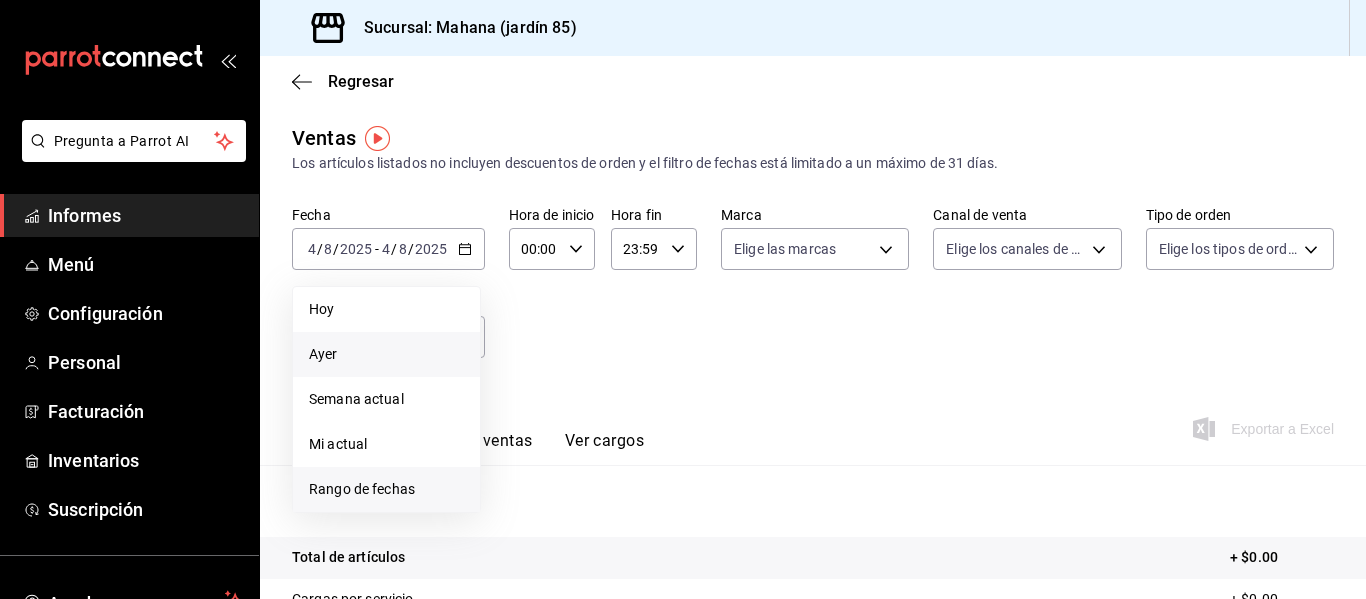 click on "Rango de fechas" at bounding box center [362, 489] 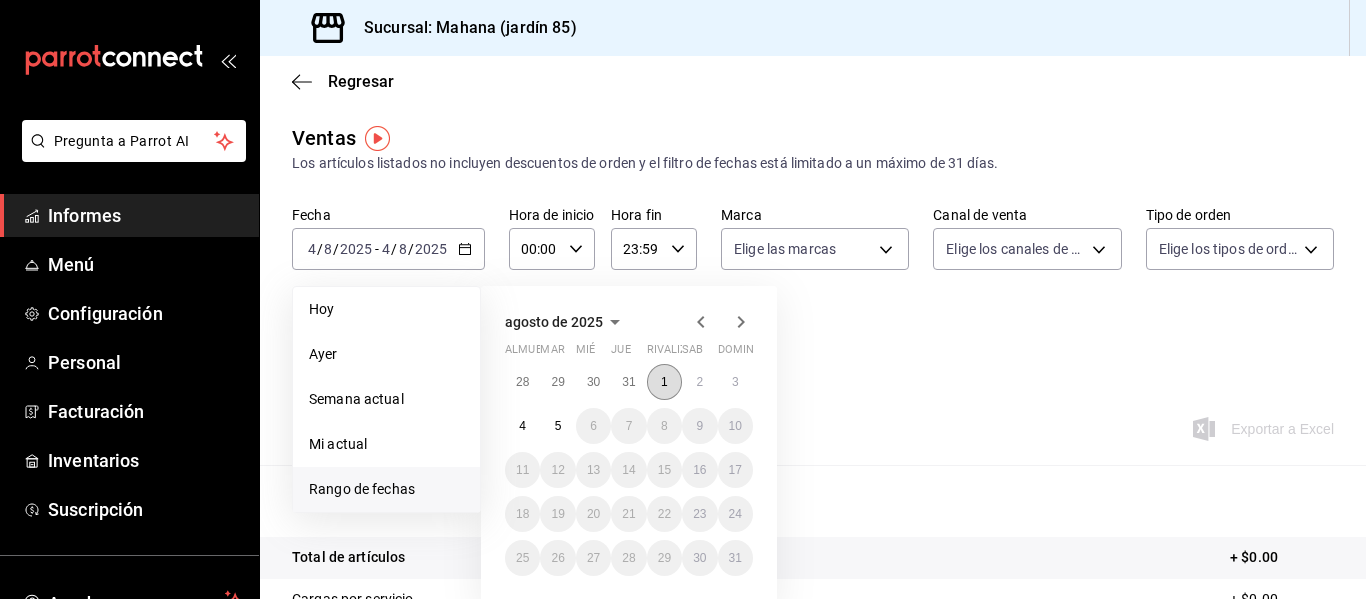 click on "1" at bounding box center [664, 382] 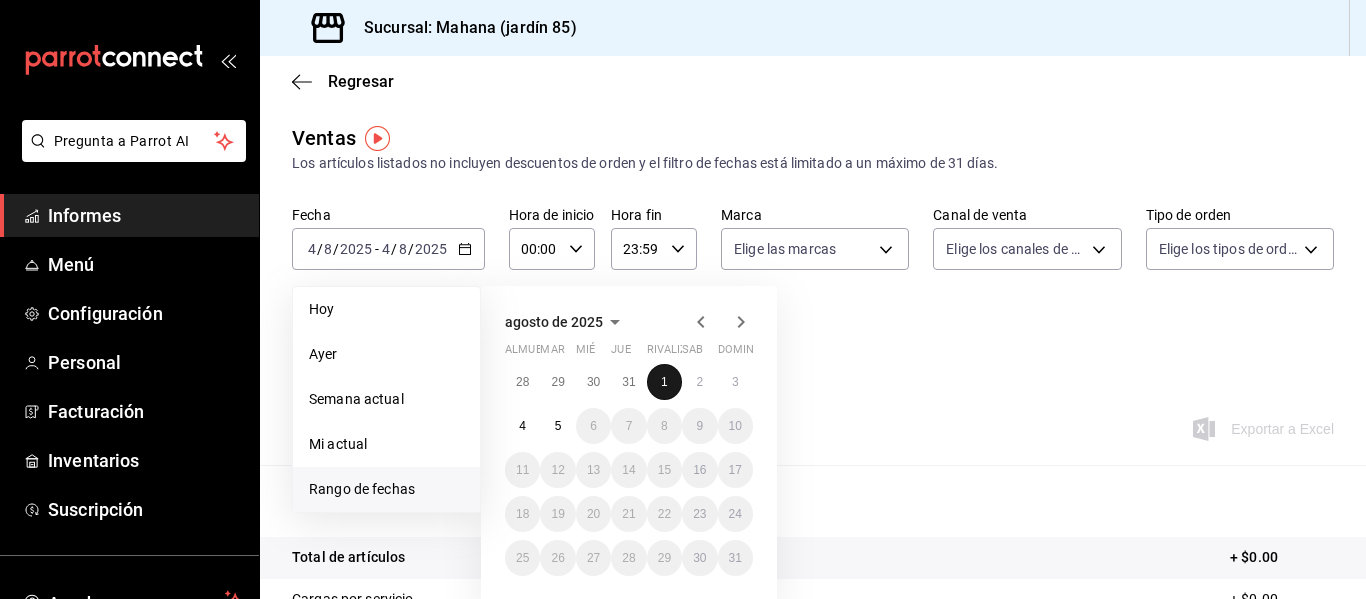 click on "1" at bounding box center [664, 382] 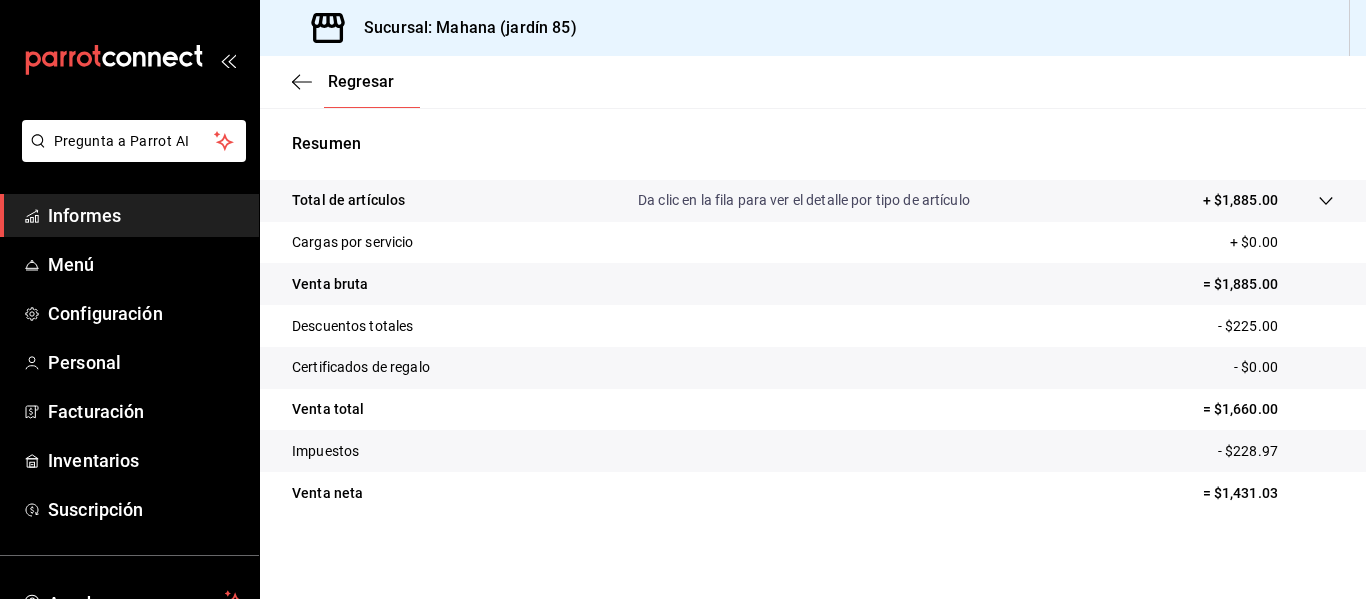 scroll, scrollTop: 360, scrollLeft: 0, axis: vertical 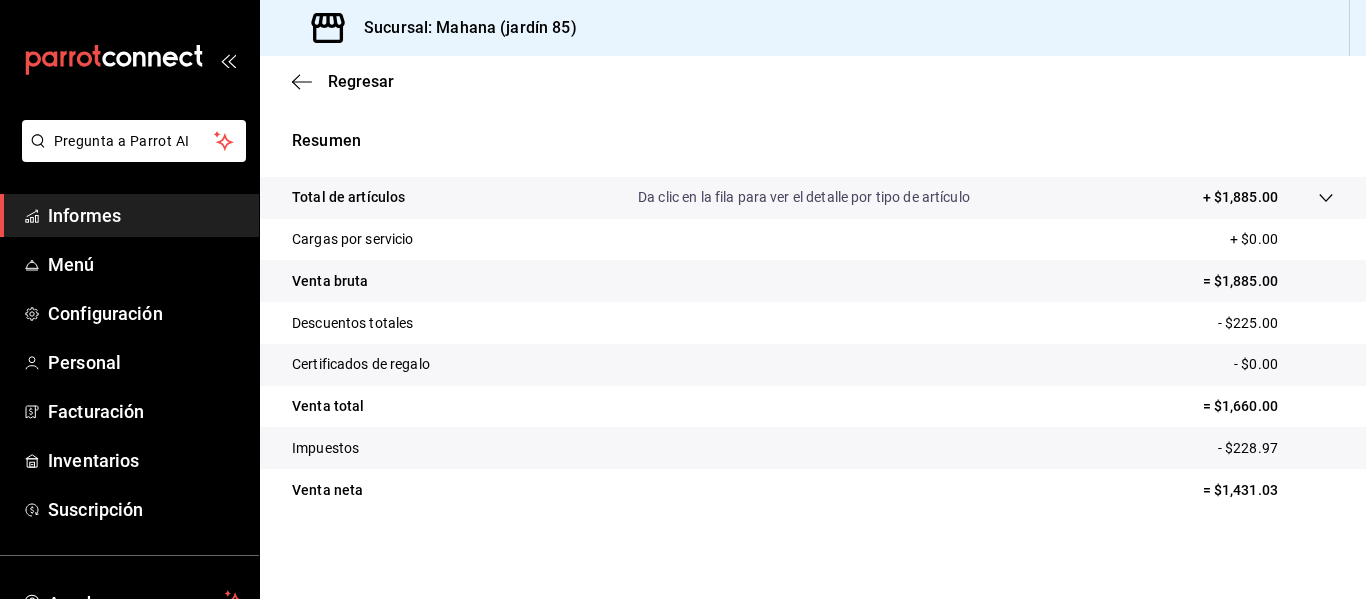 click 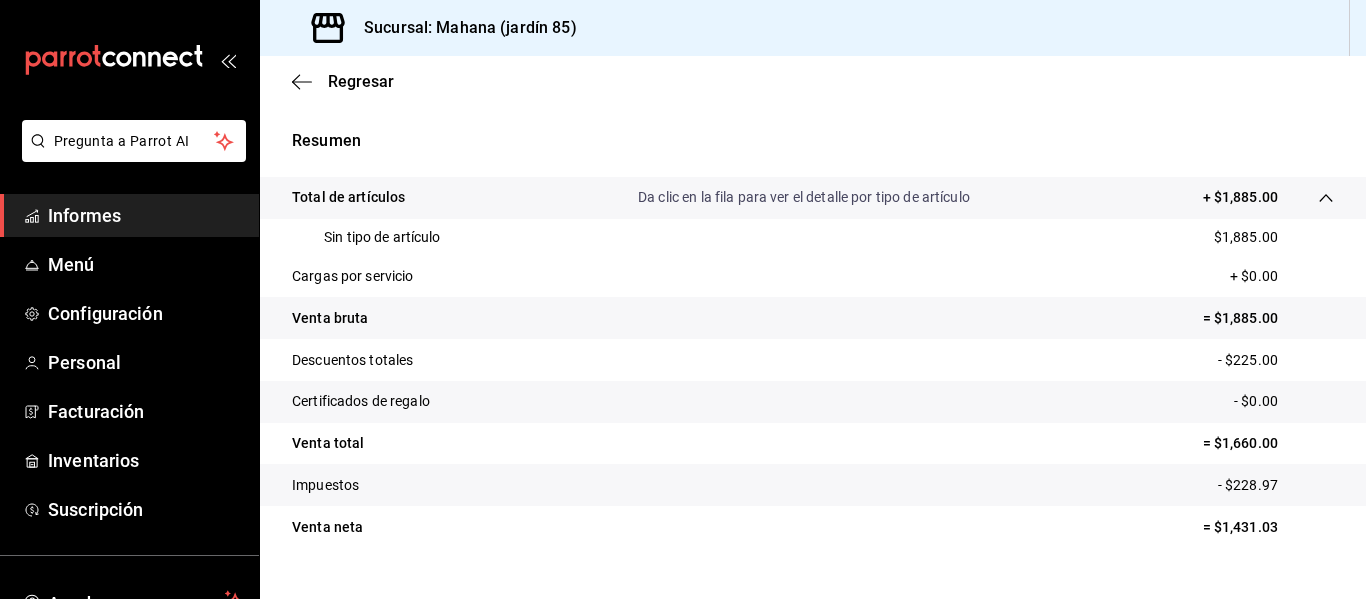 click 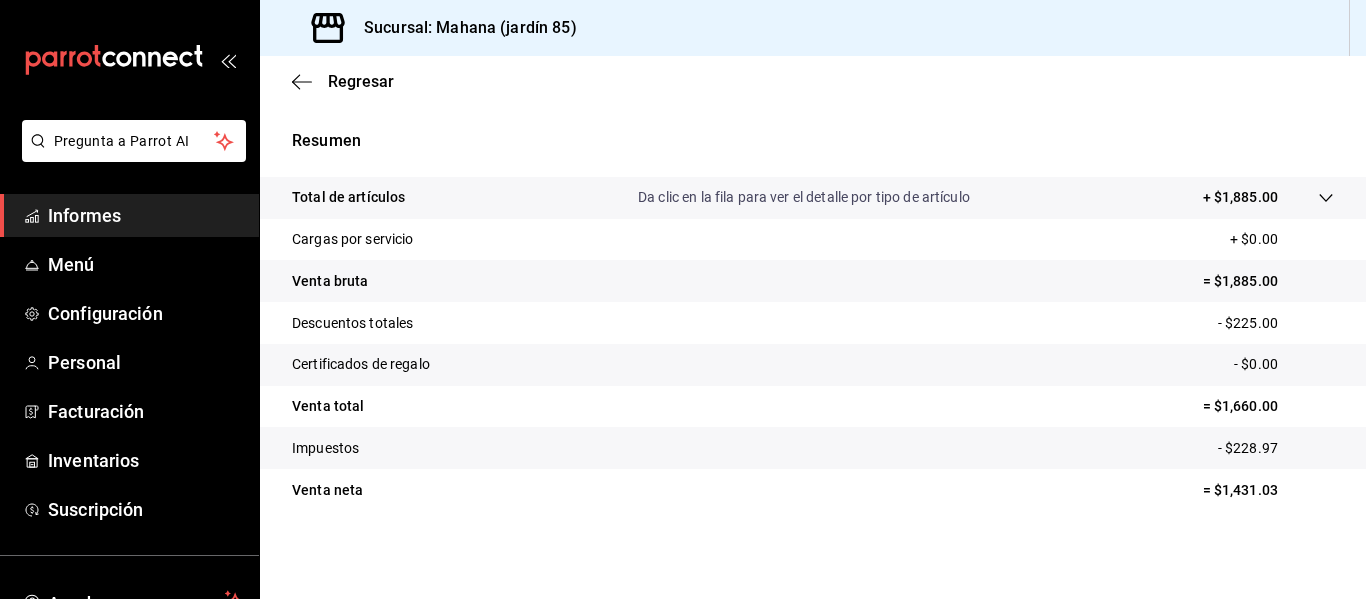 drag, startPoint x: 970, startPoint y: 331, endPoint x: 802, endPoint y: 305, distance: 170 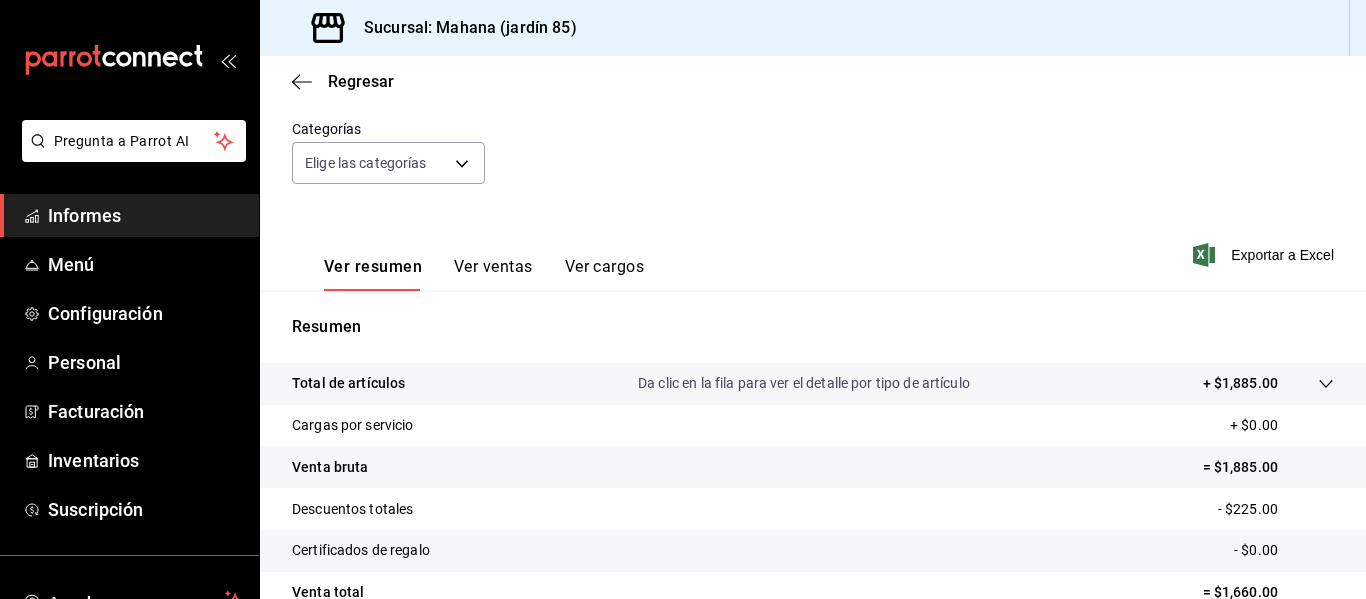 scroll, scrollTop: 173, scrollLeft: 0, axis: vertical 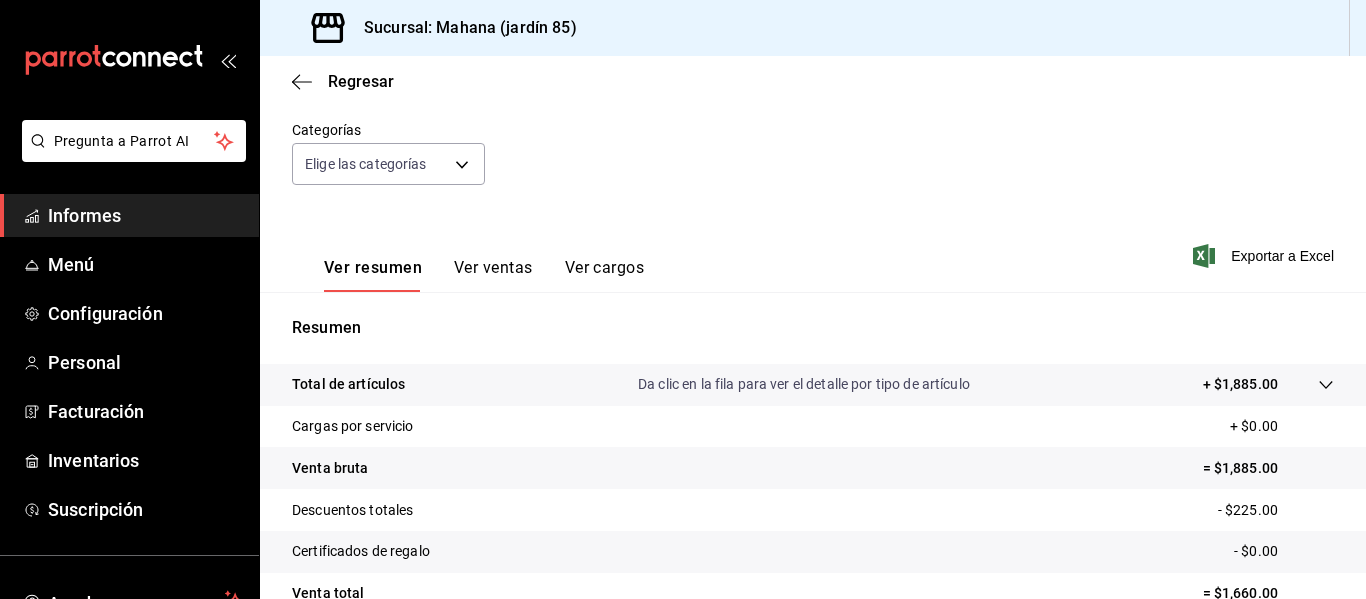 click on "Ver ventas" at bounding box center [493, 267] 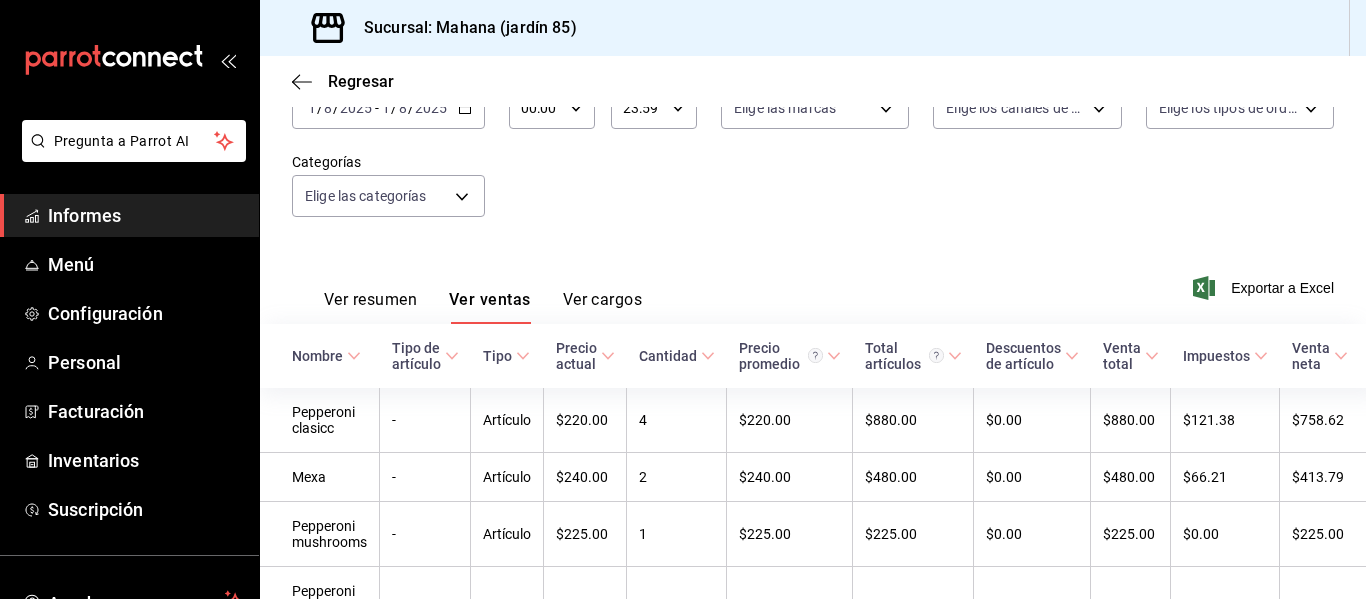 scroll, scrollTop: 173, scrollLeft: 0, axis: vertical 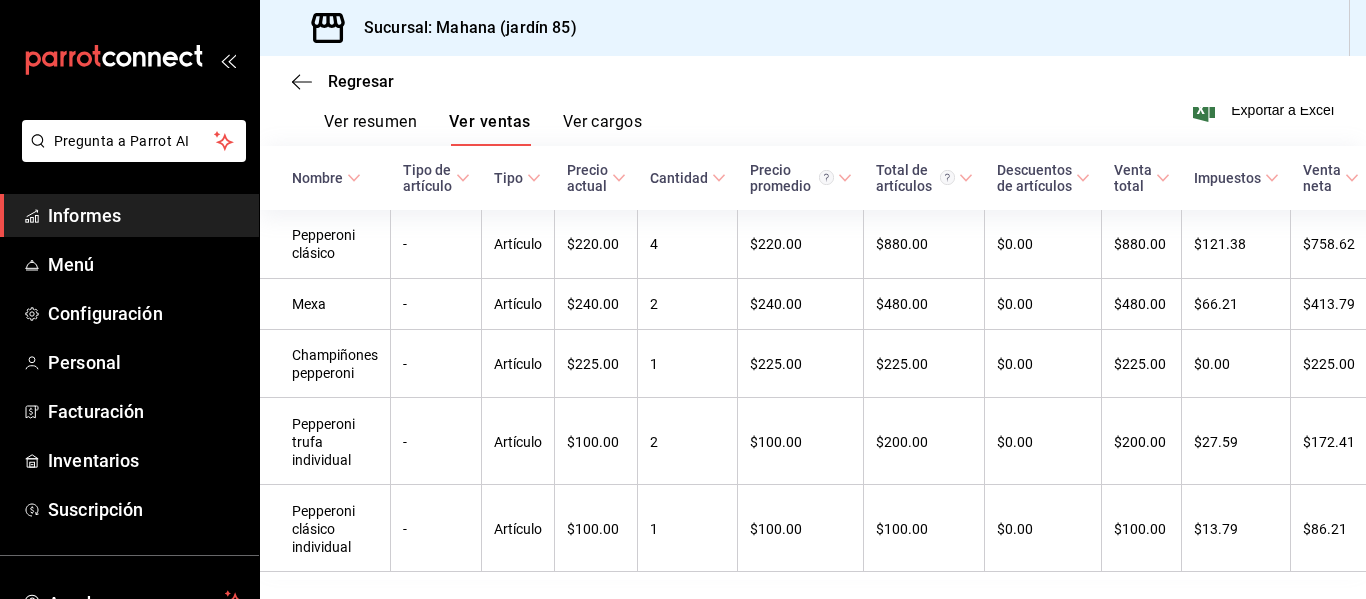 click on "Regresar" at bounding box center [813, 81] 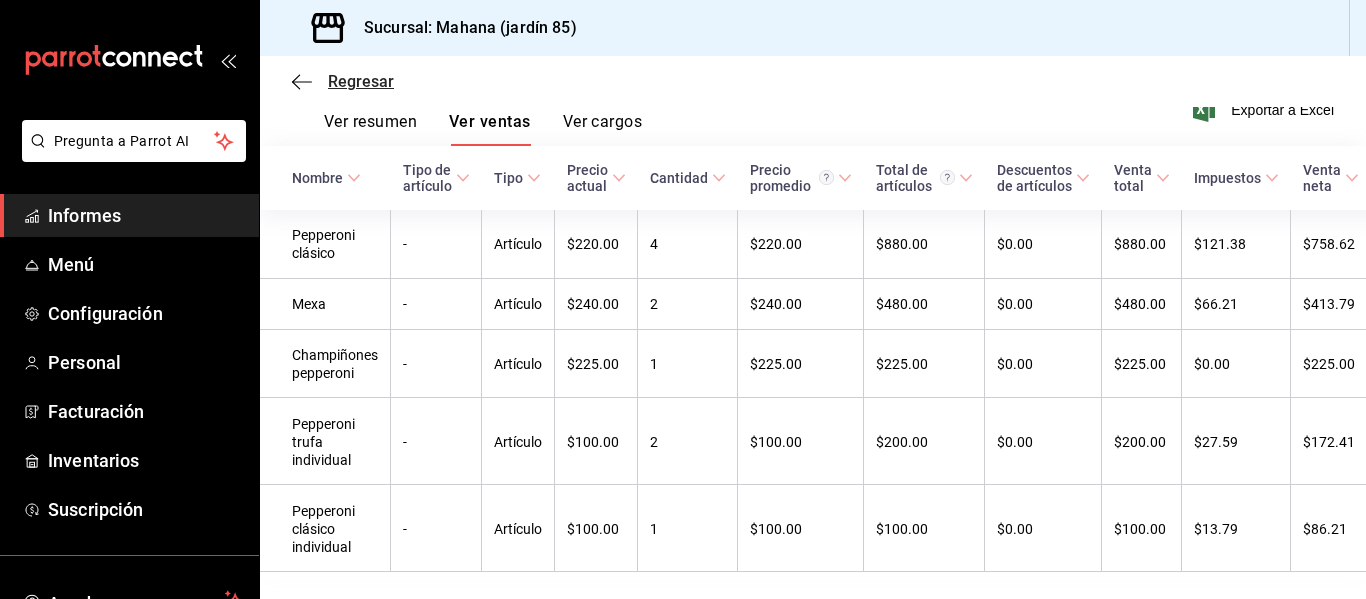 click on "Regresar" at bounding box center (361, 81) 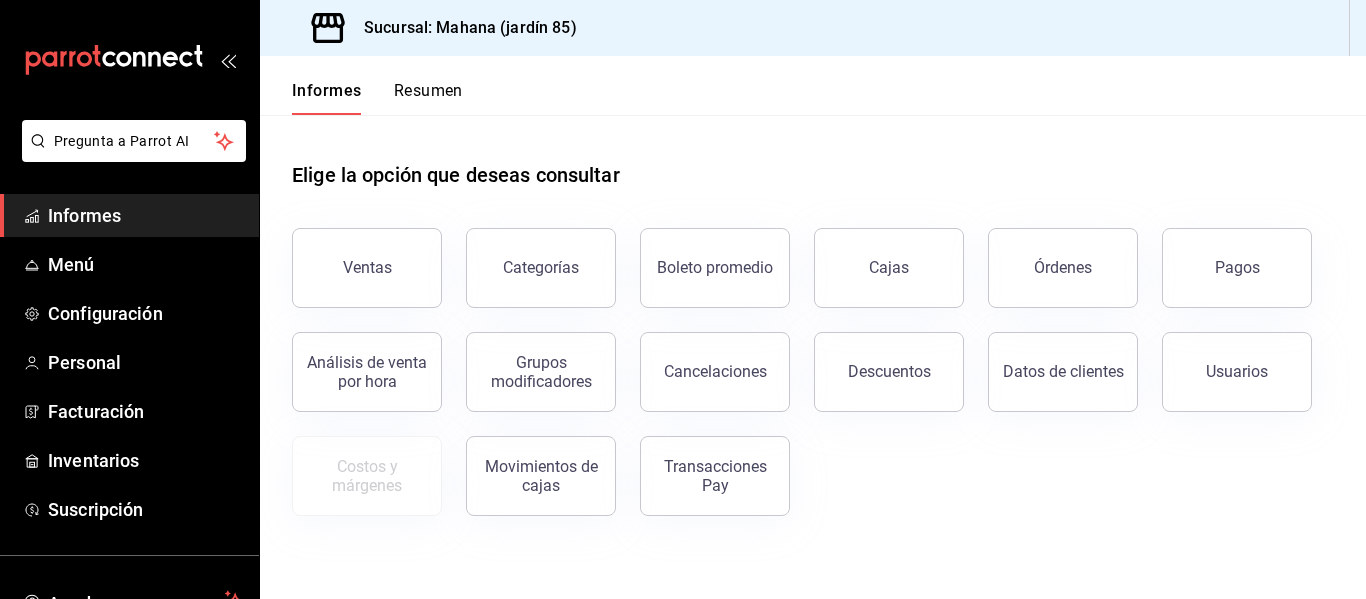 click on "Resumen" at bounding box center (428, 90) 